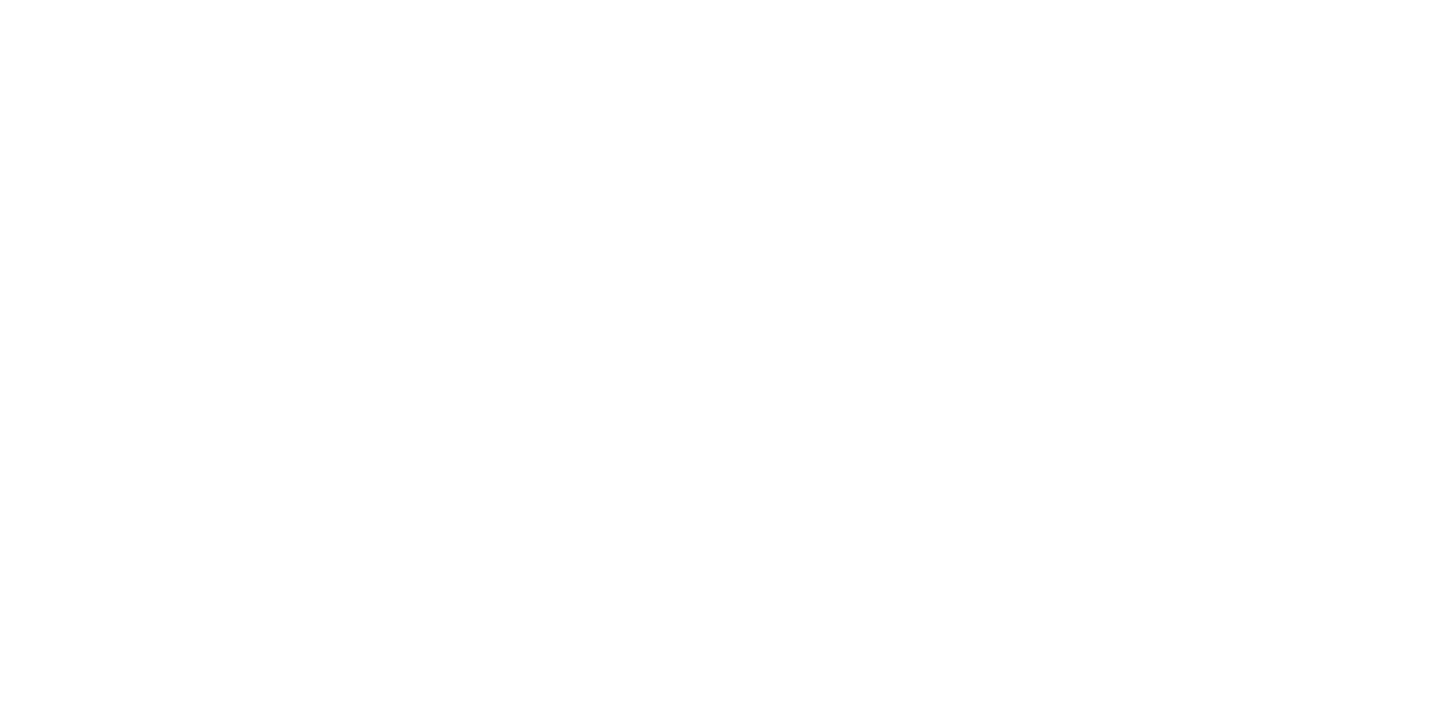 scroll, scrollTop: 0, scrollLeft: 0, axis: both 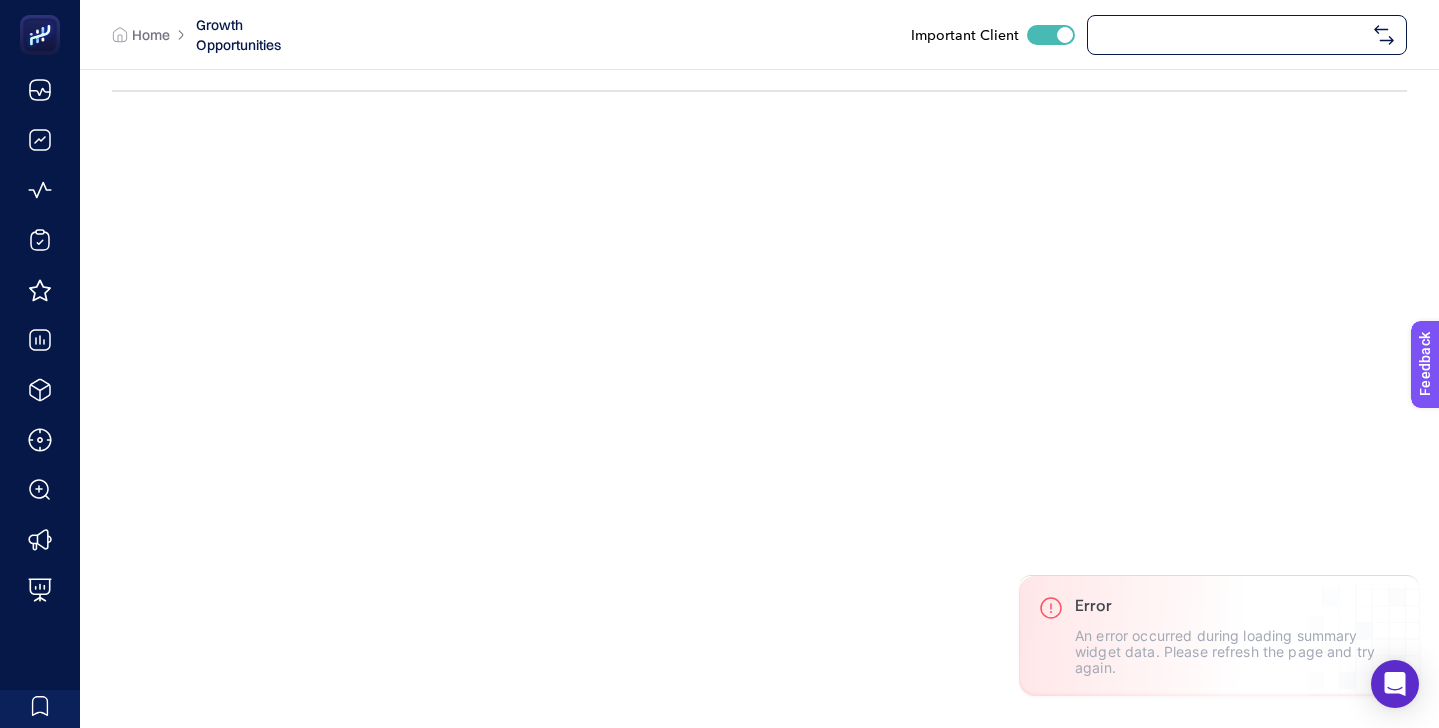 checkbox on "true" 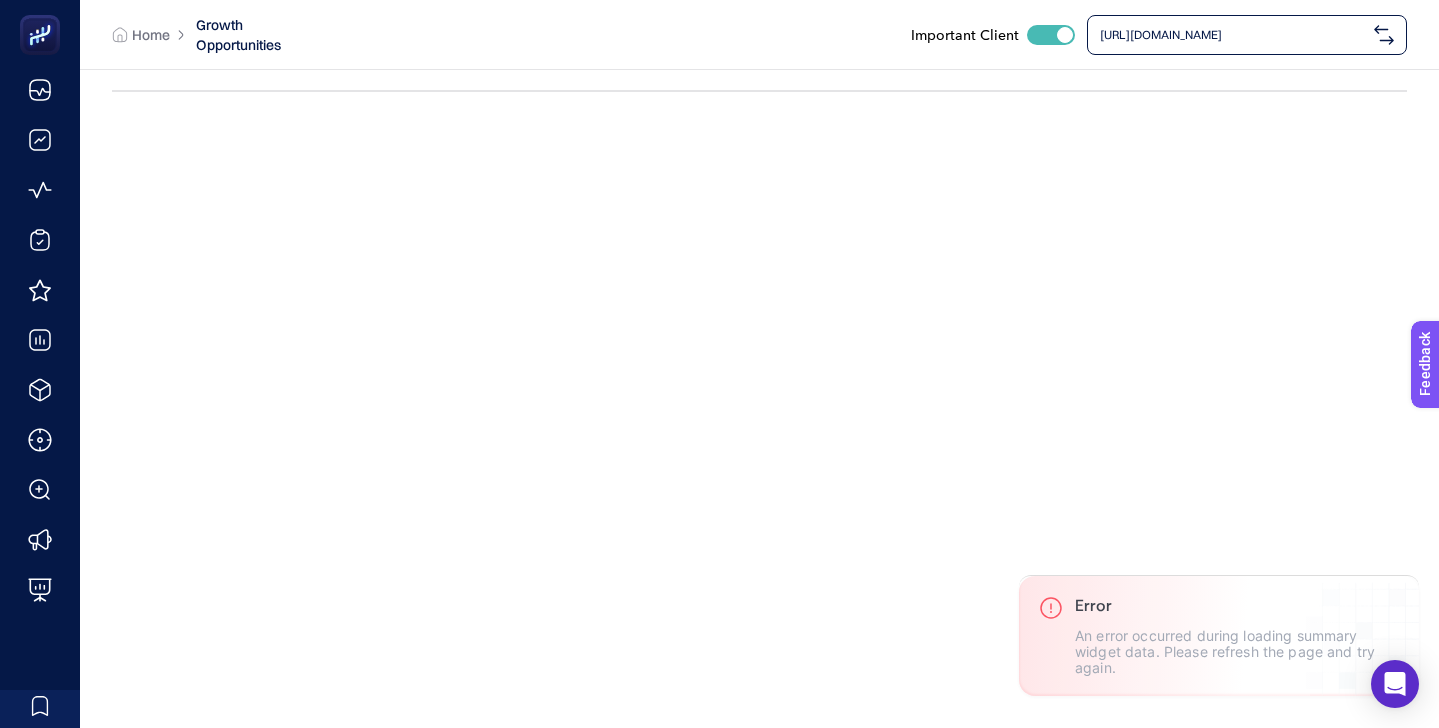 click on "[URL][DOMAIN_NAME]" at bounding box center (1233, 35) 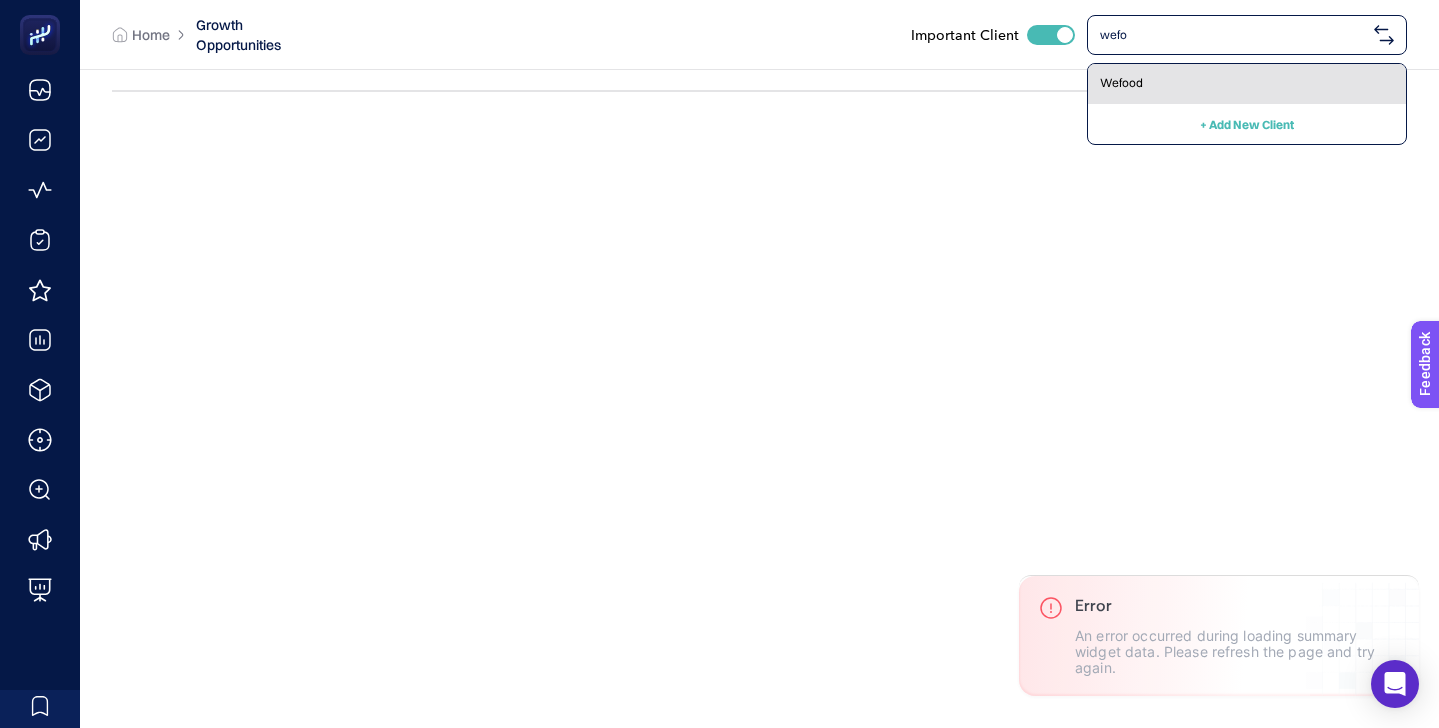 type on "wefo" 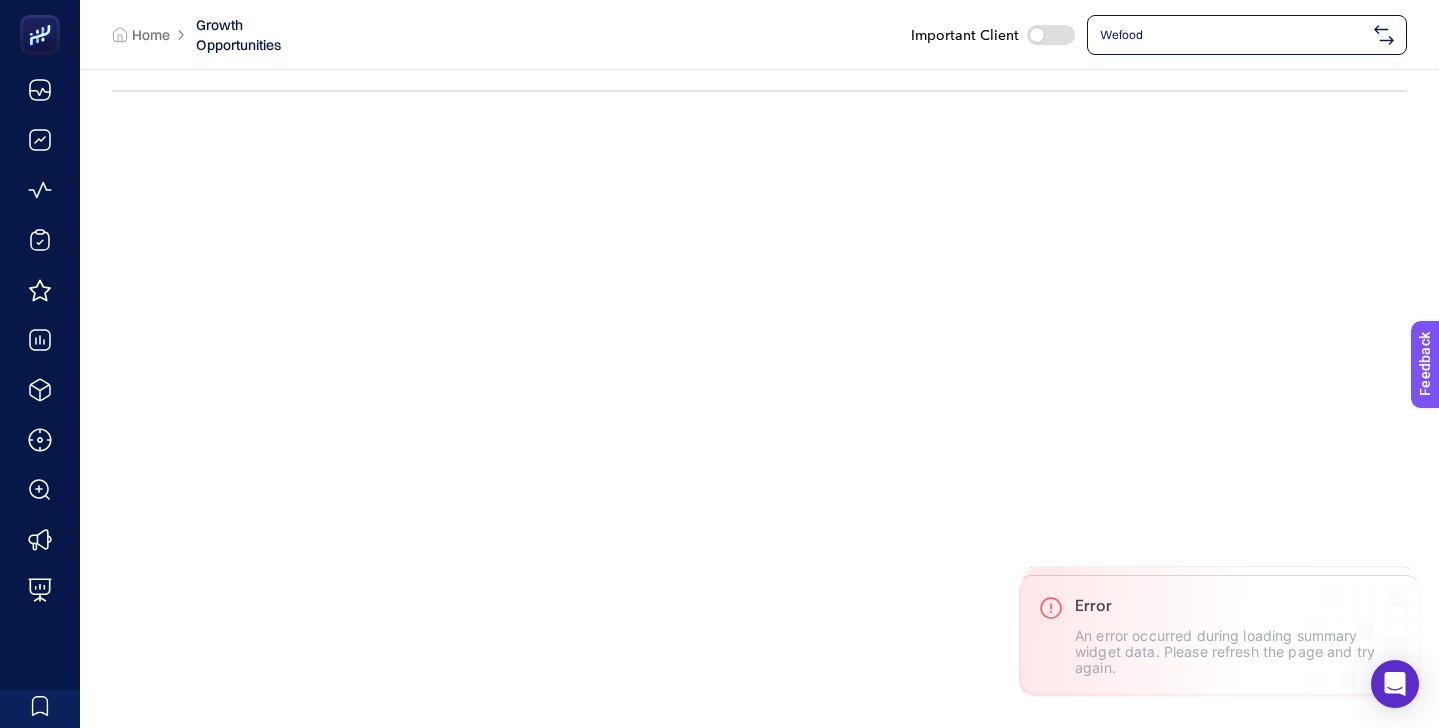 click at bounding box center [1051, 35] 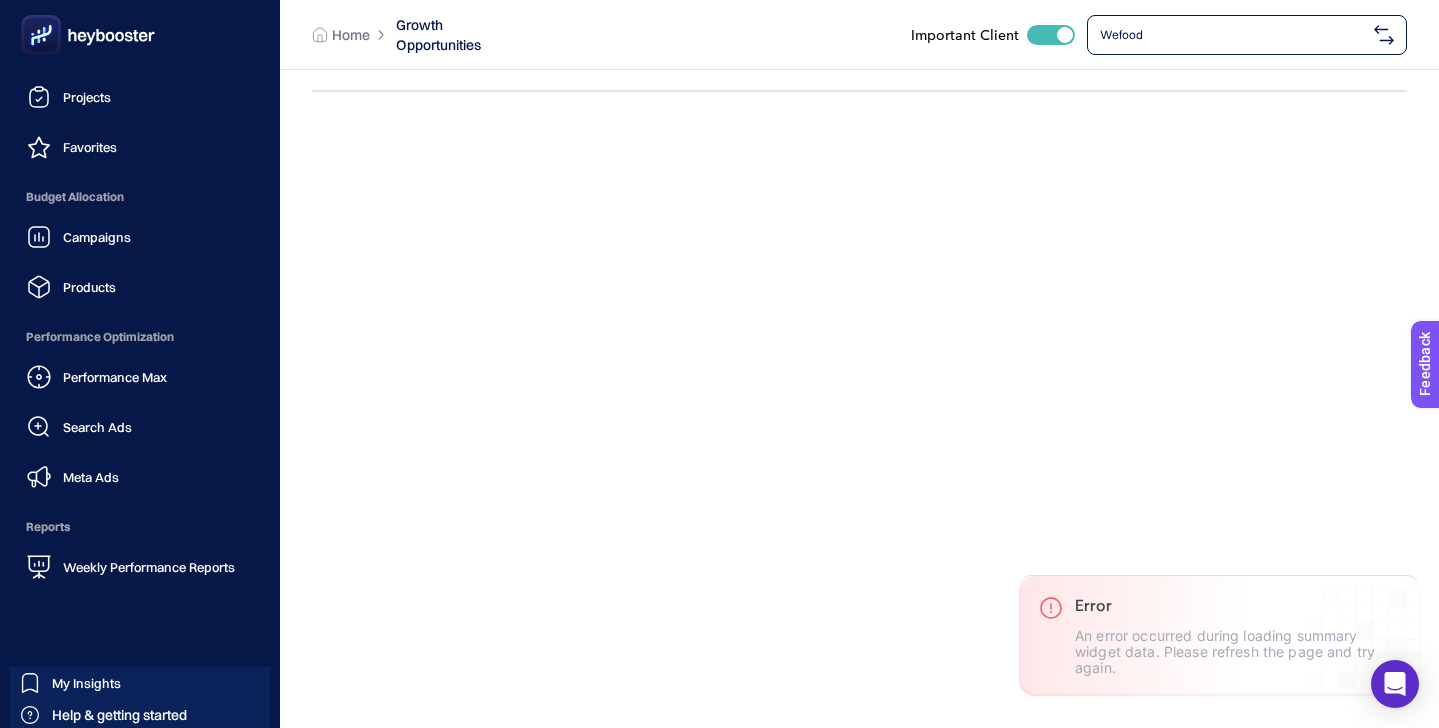 scroll, scrollTop: 194, scrollLeft: 0, axis: vertical 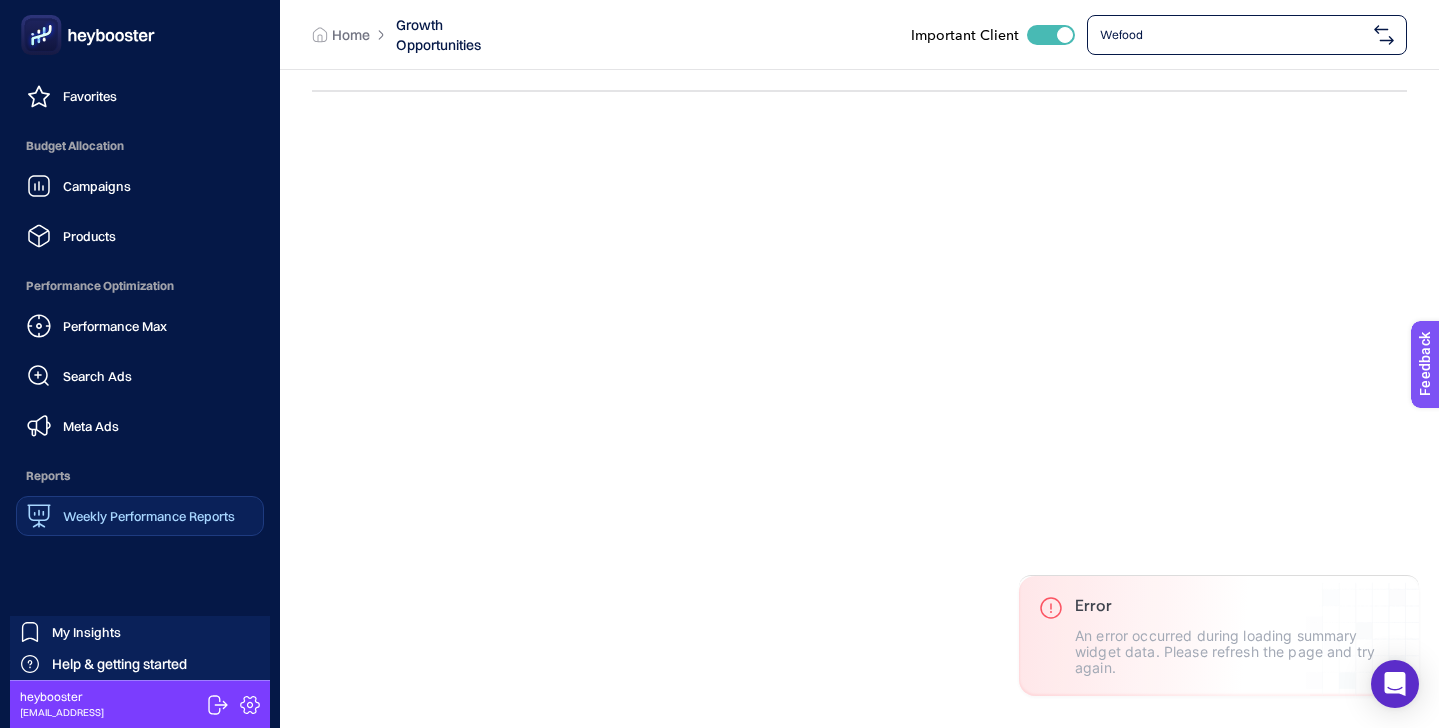 click on "Weekly Performance Reports" at bounding box center (149, 516) 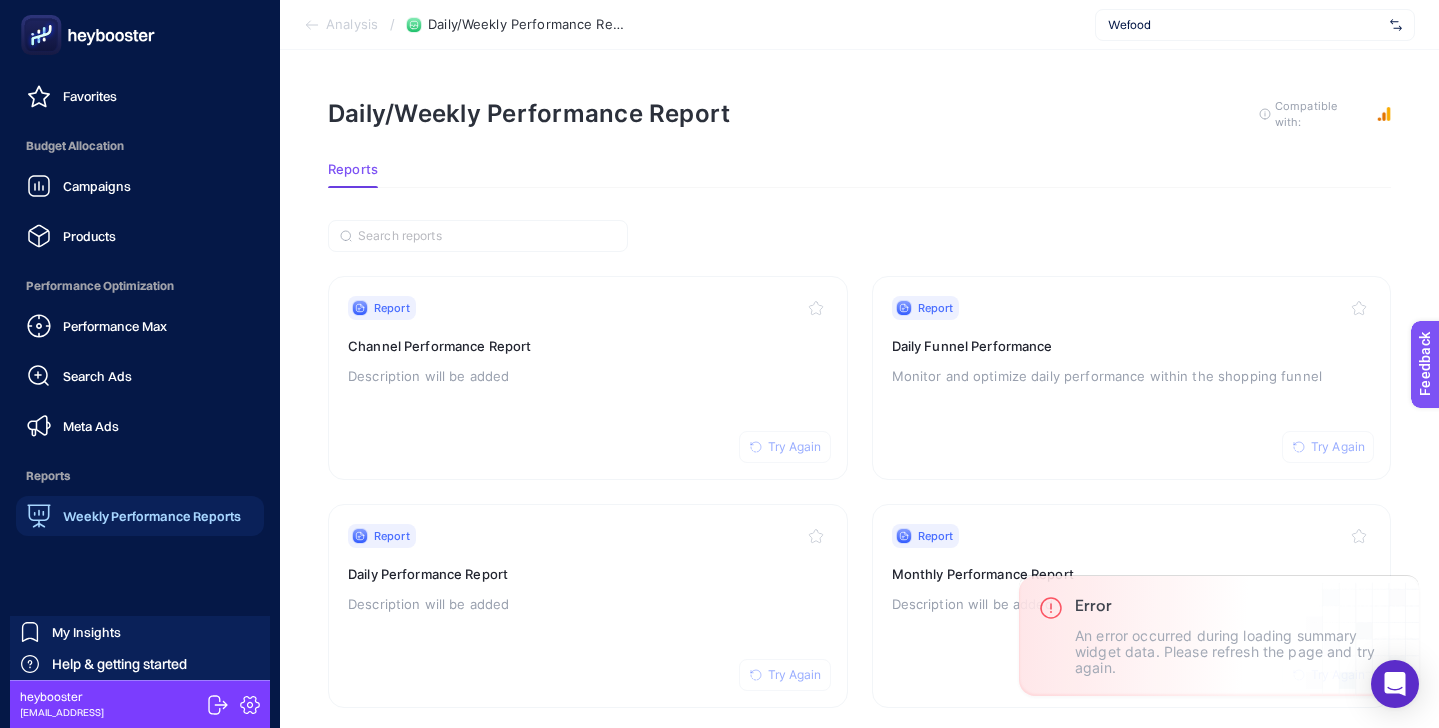 scroll, scrollTop: 74, scrollLeft: 0, axis: vertical 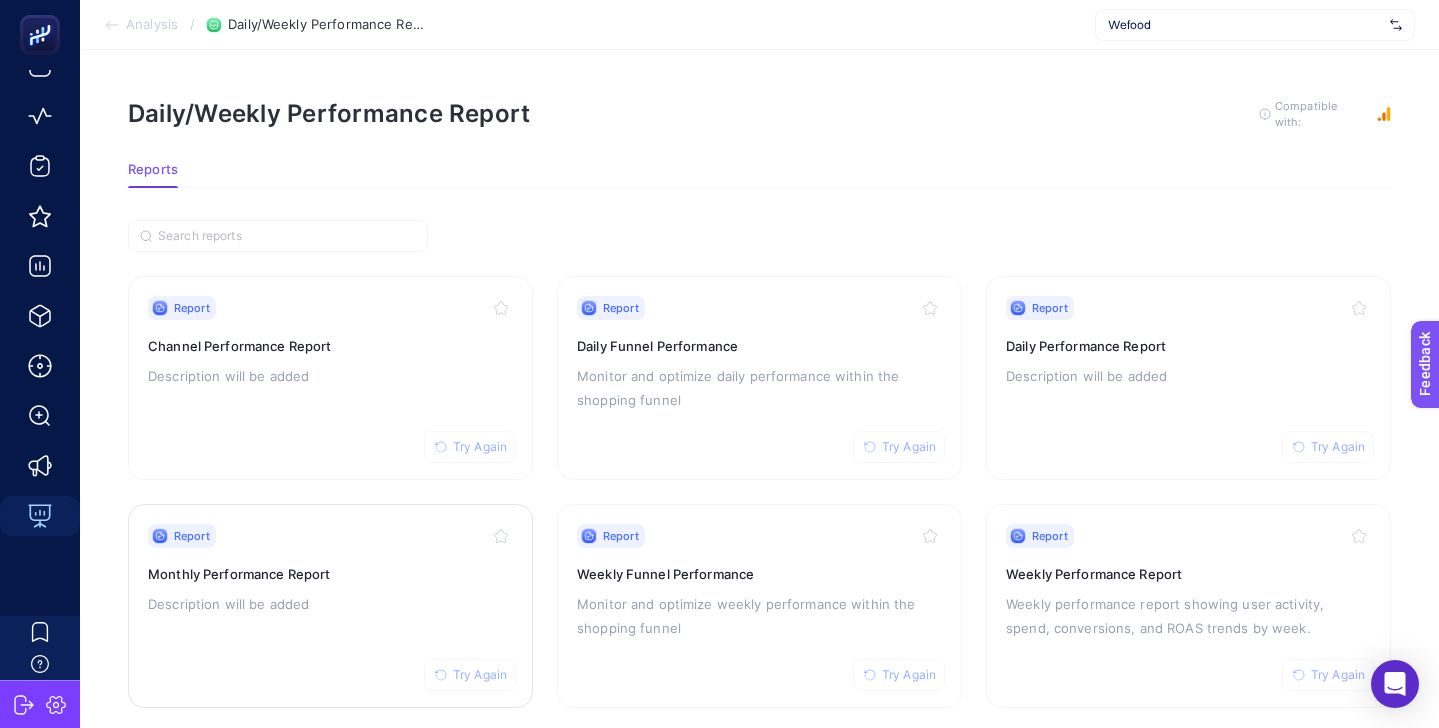 click on "Monthly Performance Report" at bounding box center [330, 574] 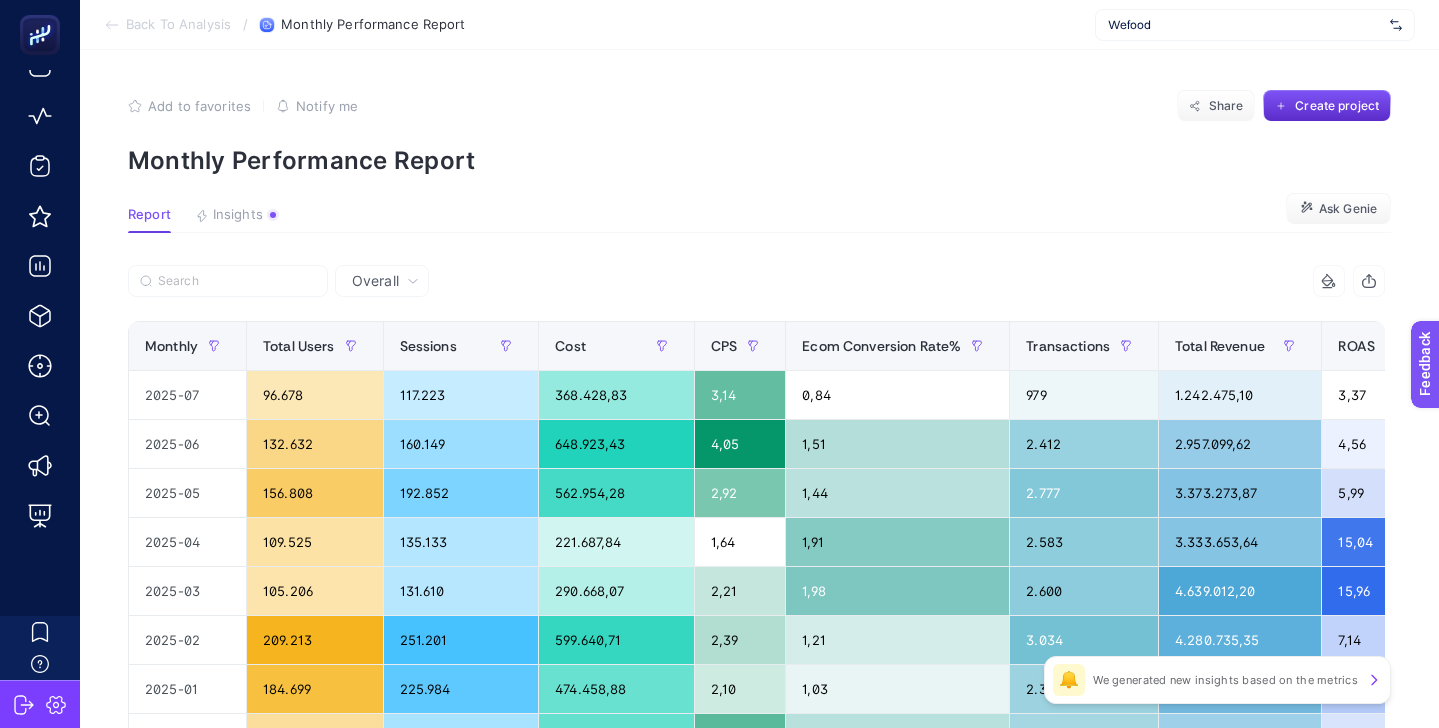 scroll, scrollTop: 0, scrollLeft: 8, axis: horizontal 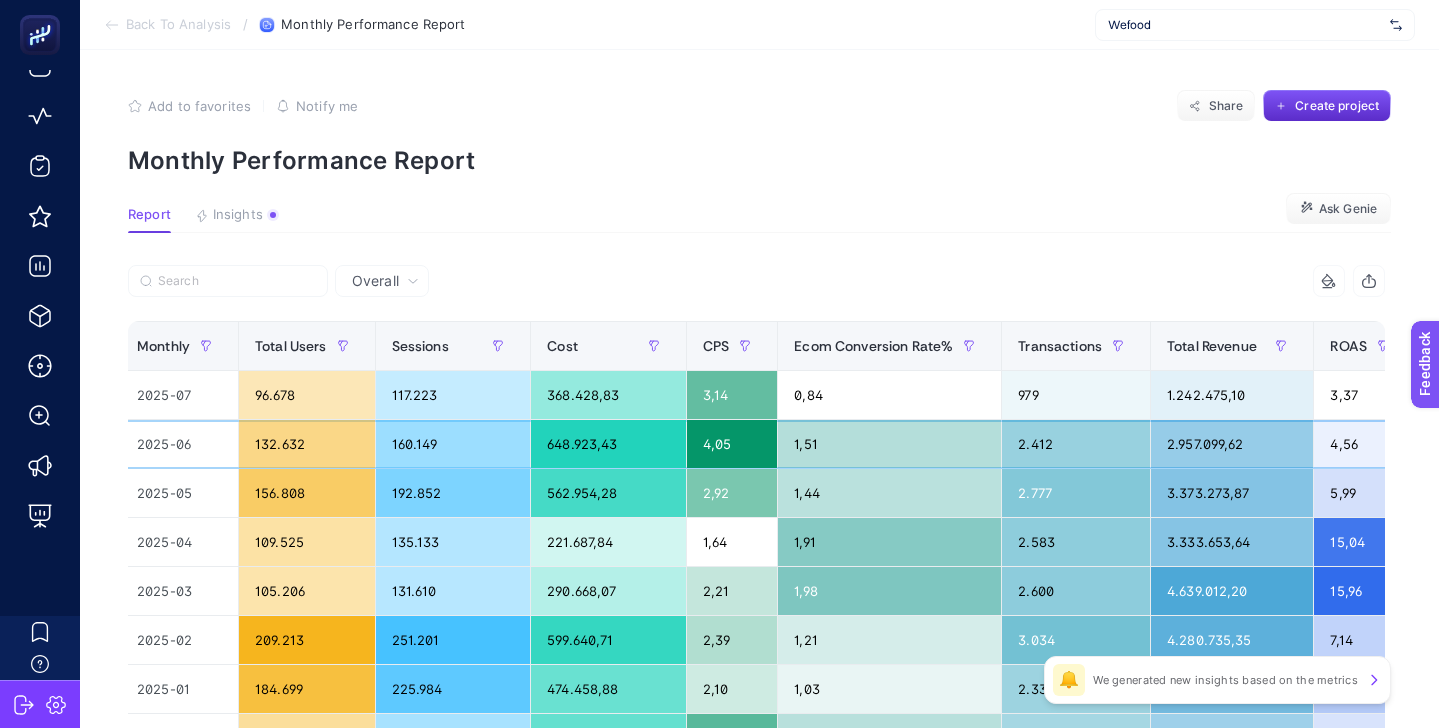 click on "648.923,43" 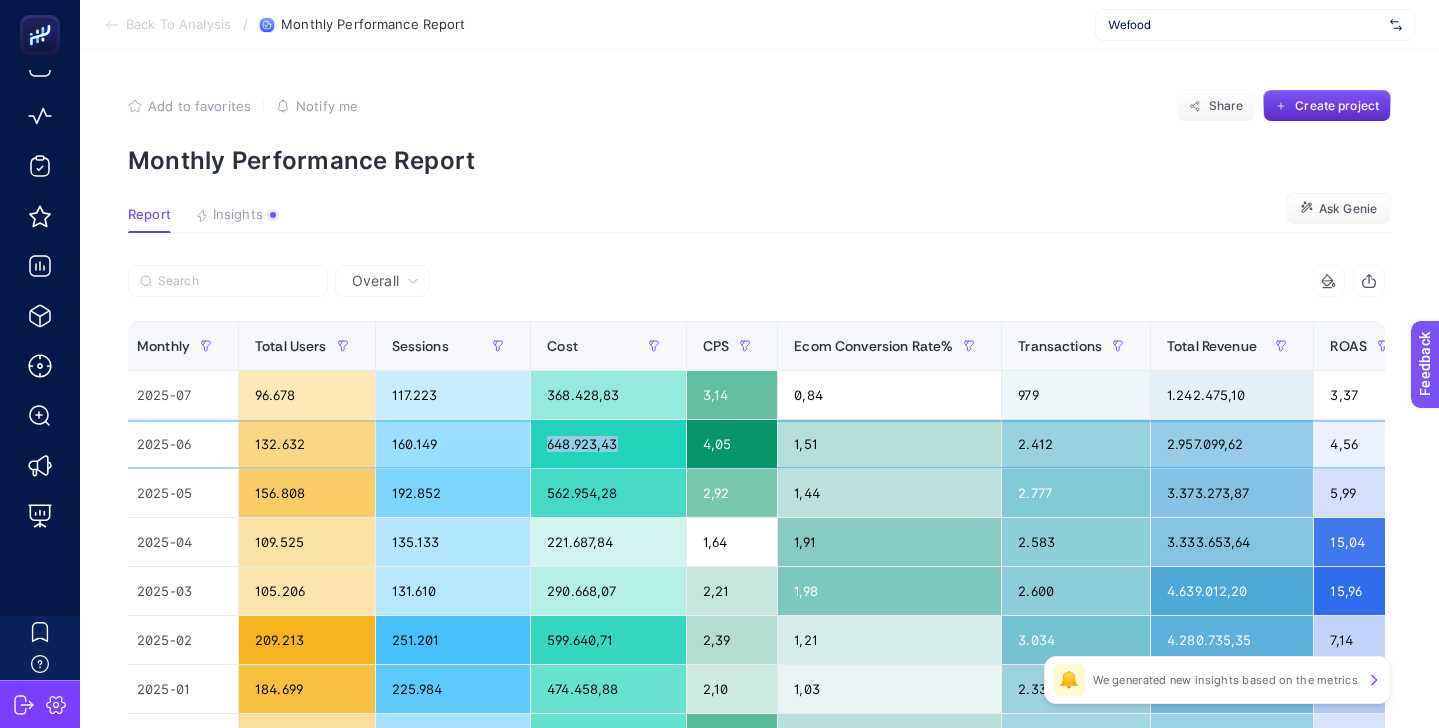 click on "648.923,43" 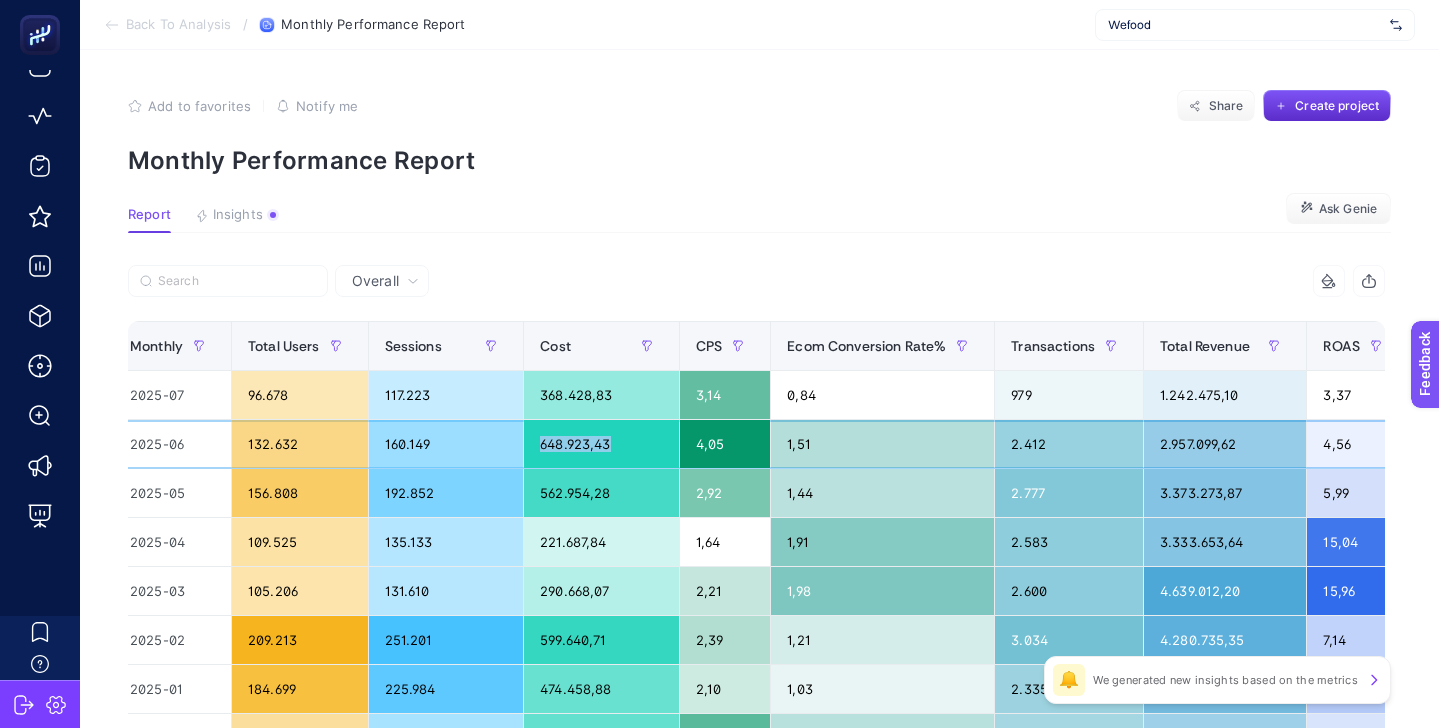 scroll, scrollTop: 0, scrollLeft: 0, axis: both 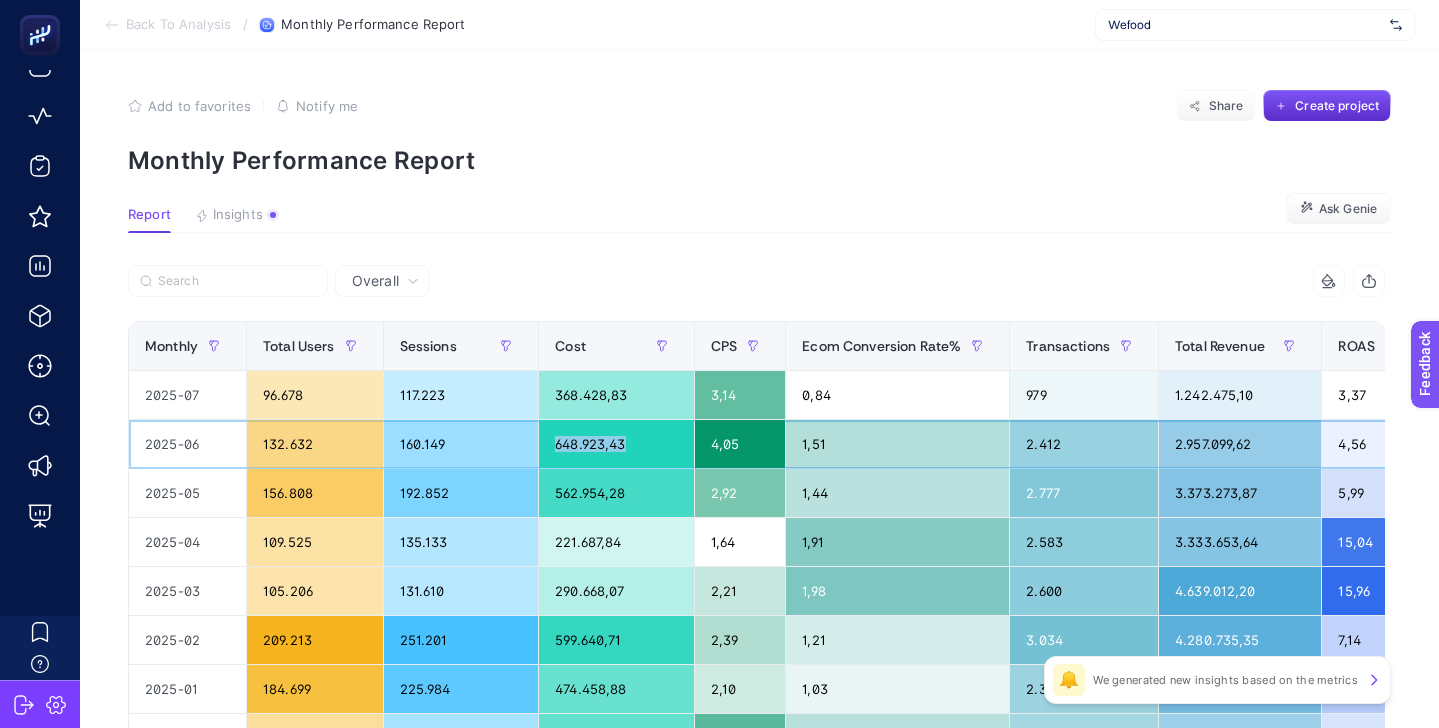 click on "648.923,43" 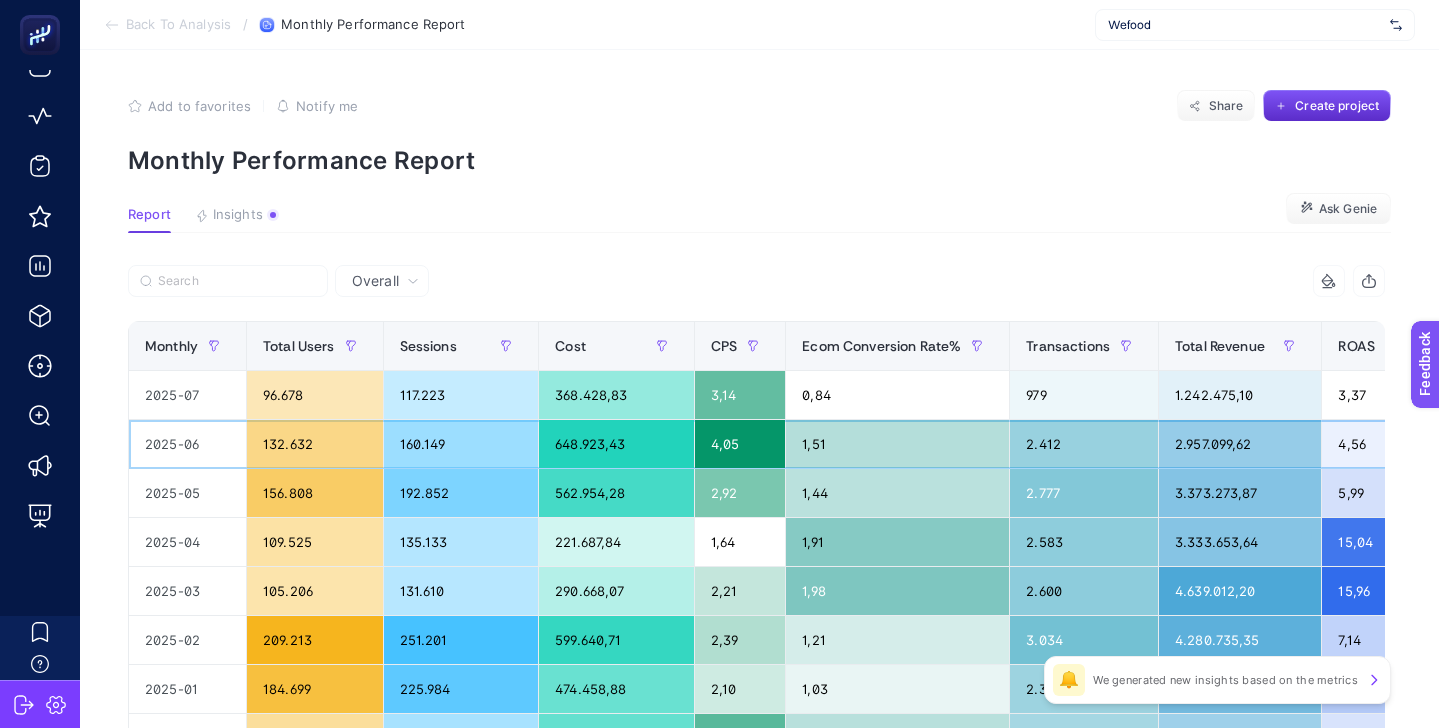 click on "648.923,43" 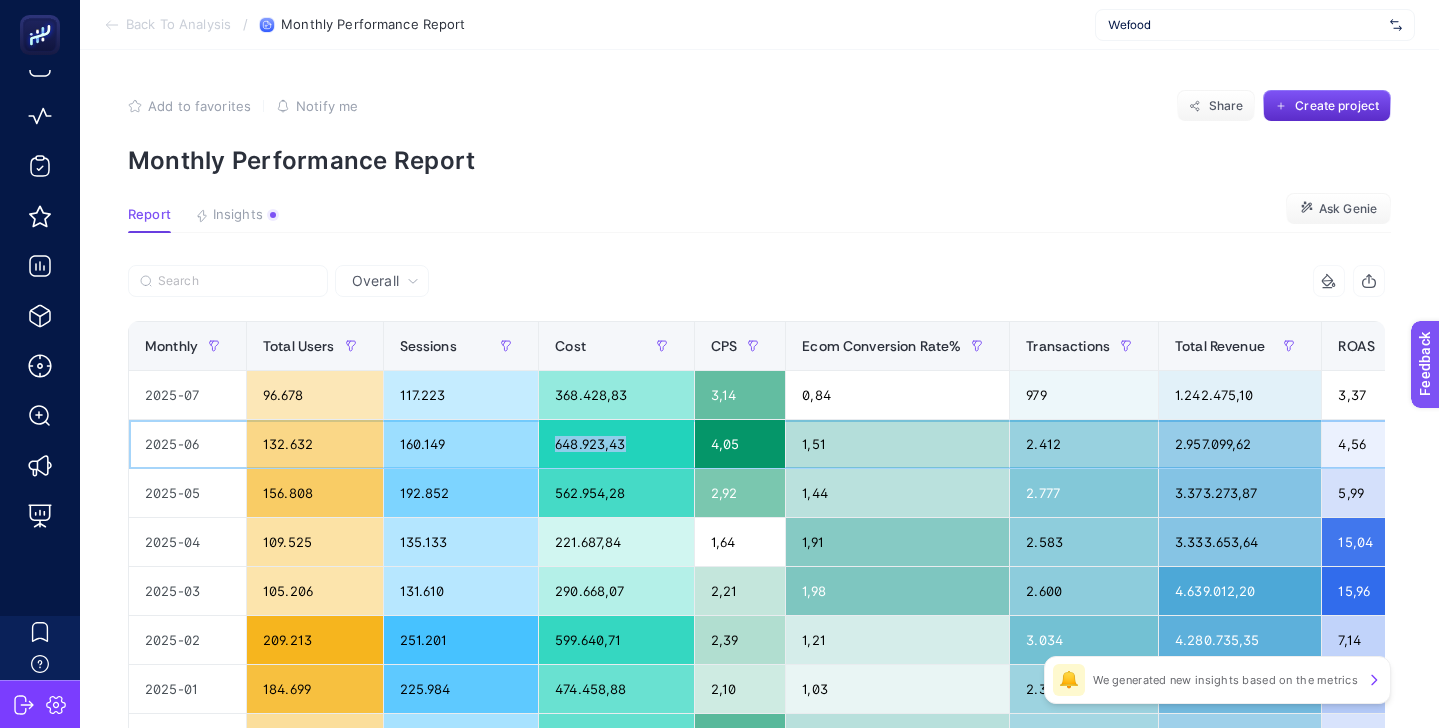 click on "648.923,43" 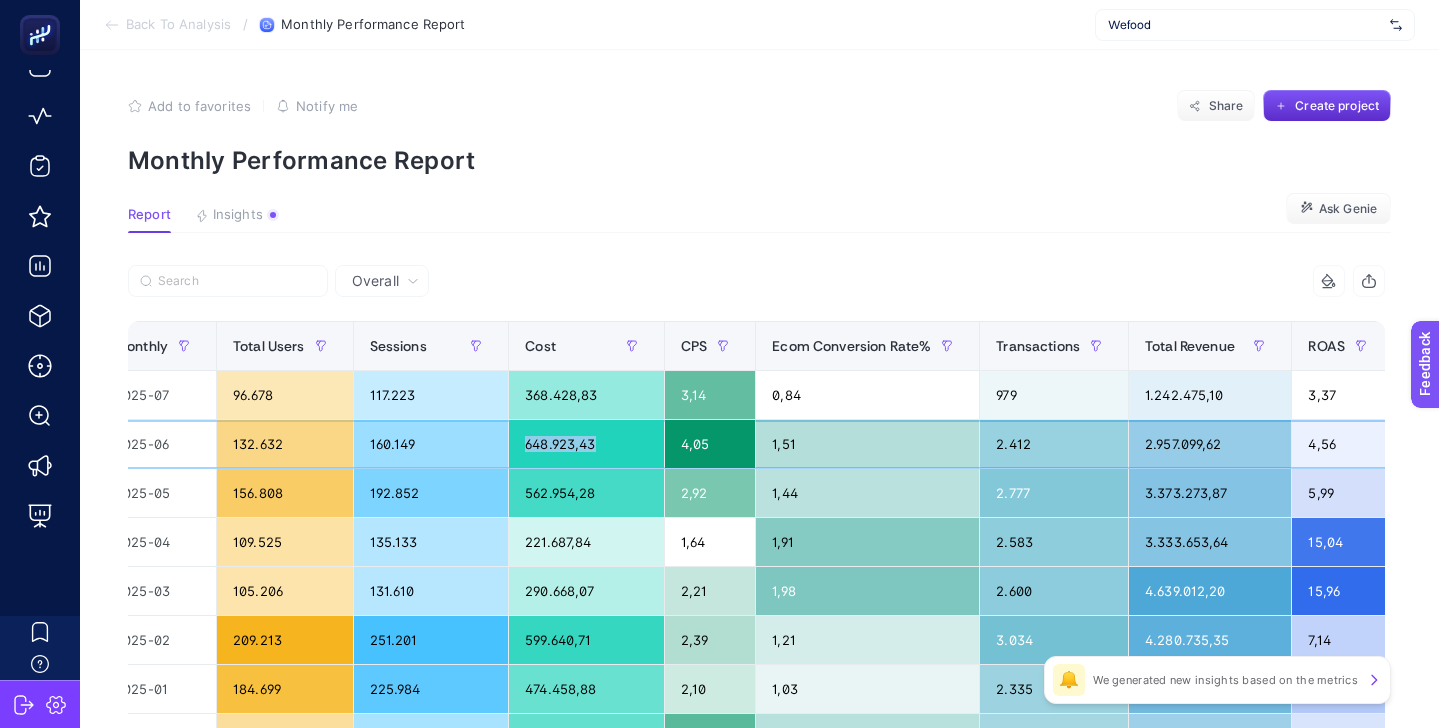 scroll, scrollTop: 0, scrollLeft: 0, axis: both 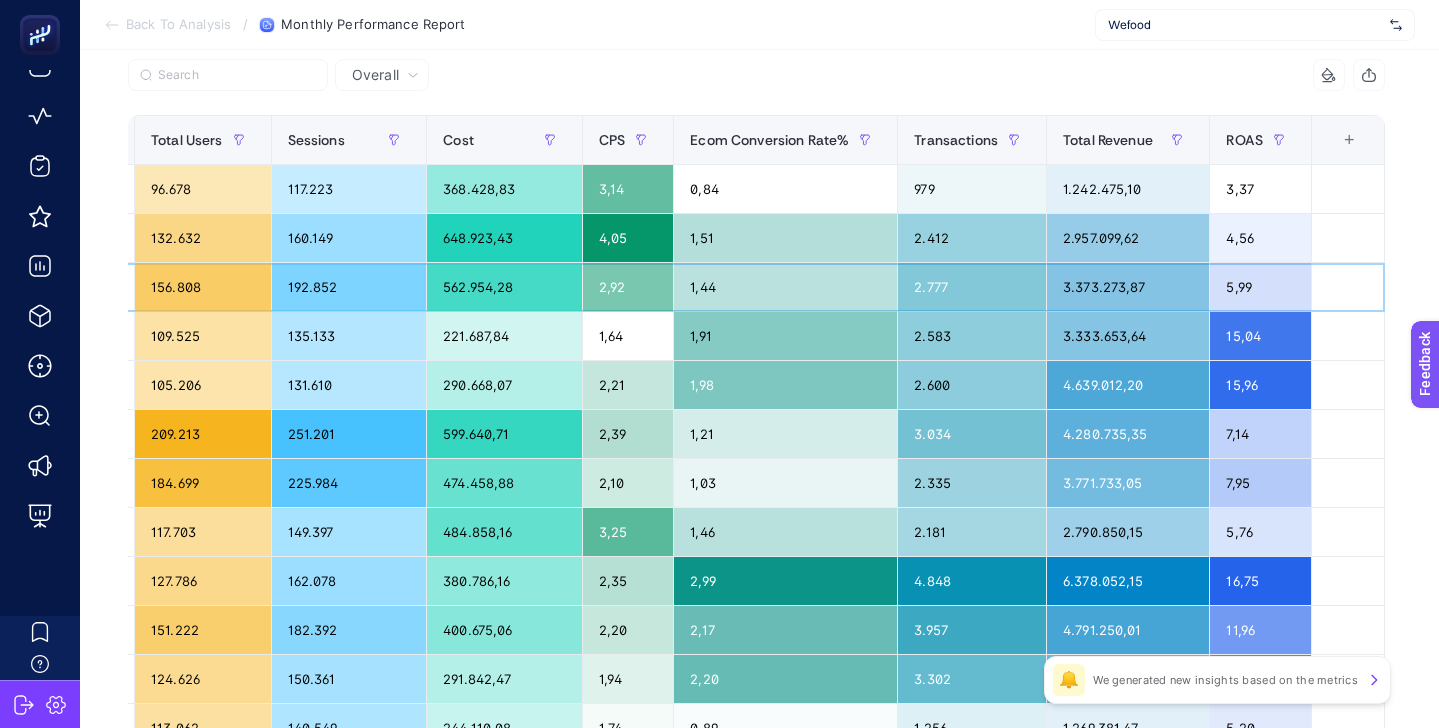 click on "562.954,28" 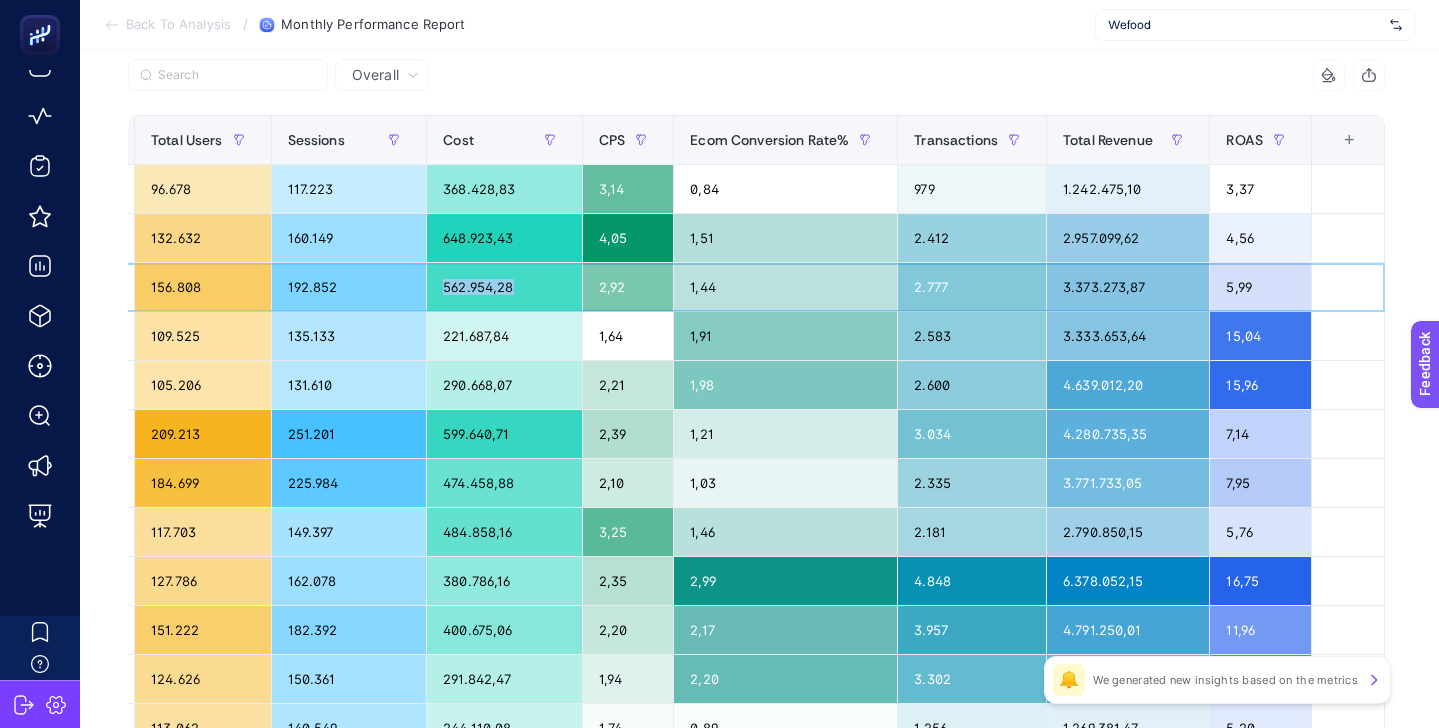 click on "562.954,28" 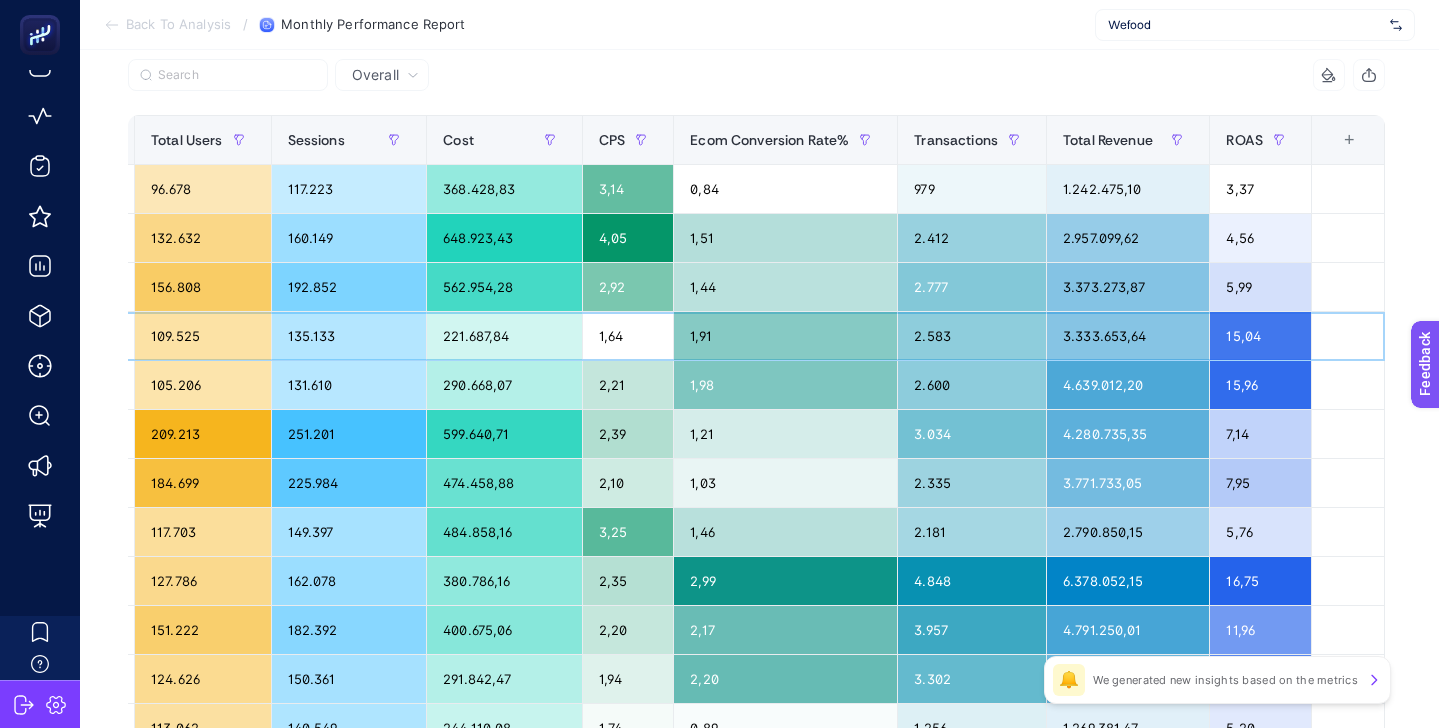 click on "221.687,84" 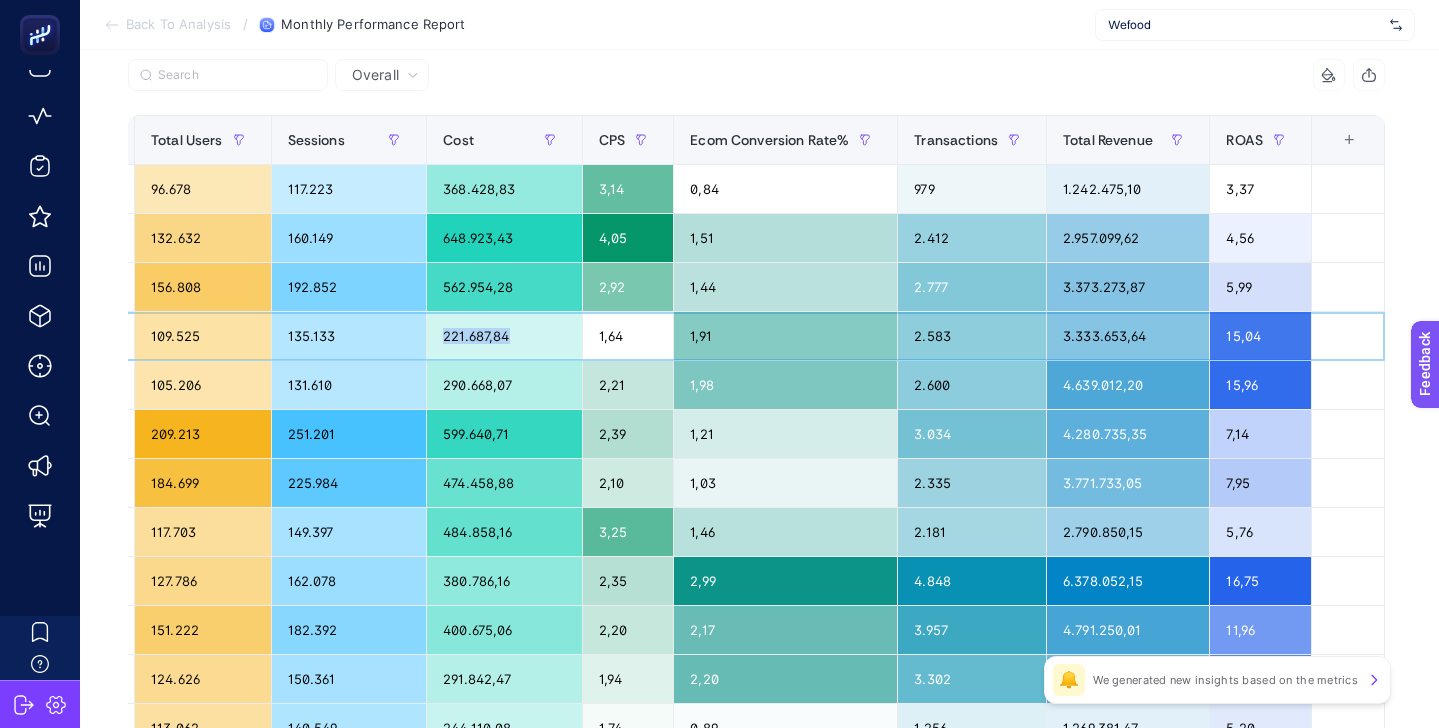 click on "221.687,84" 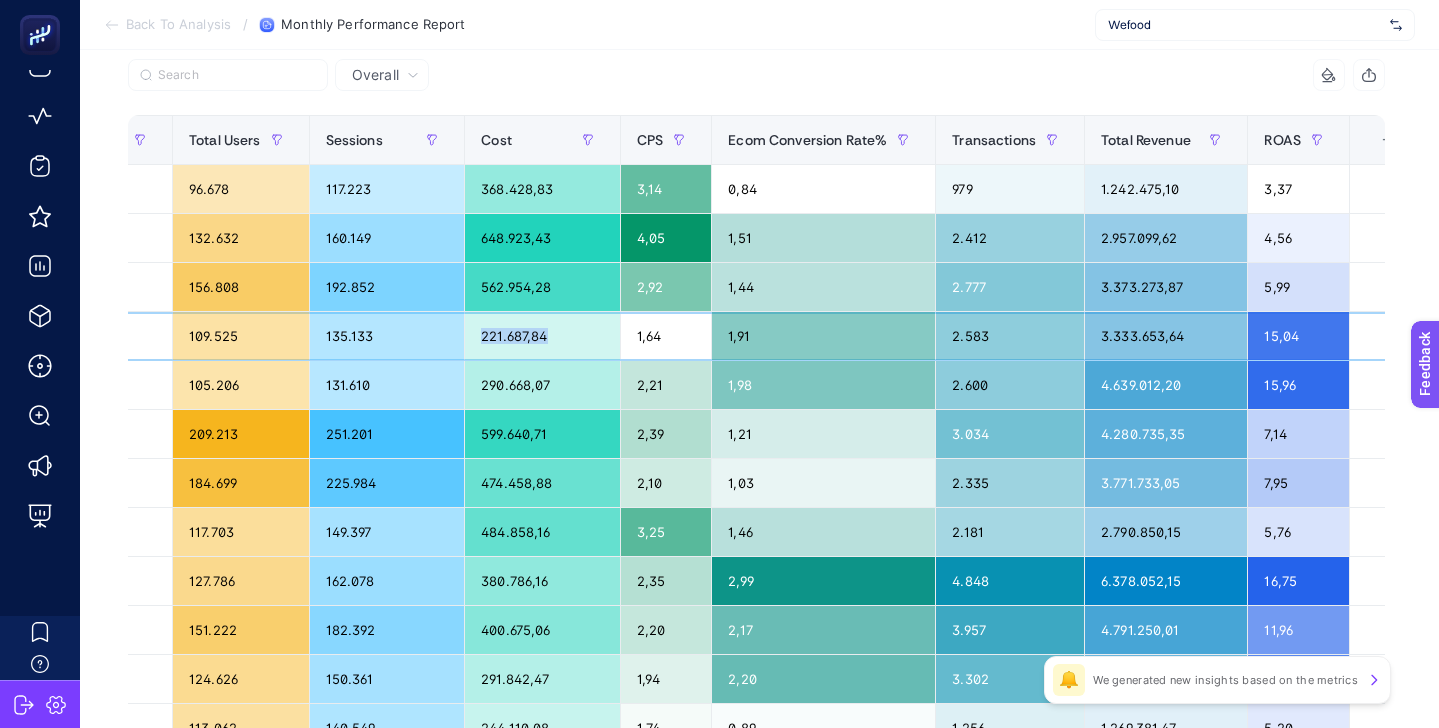 scroll, scrollTop: 0, scrollLeft: 88, axis: horizontal 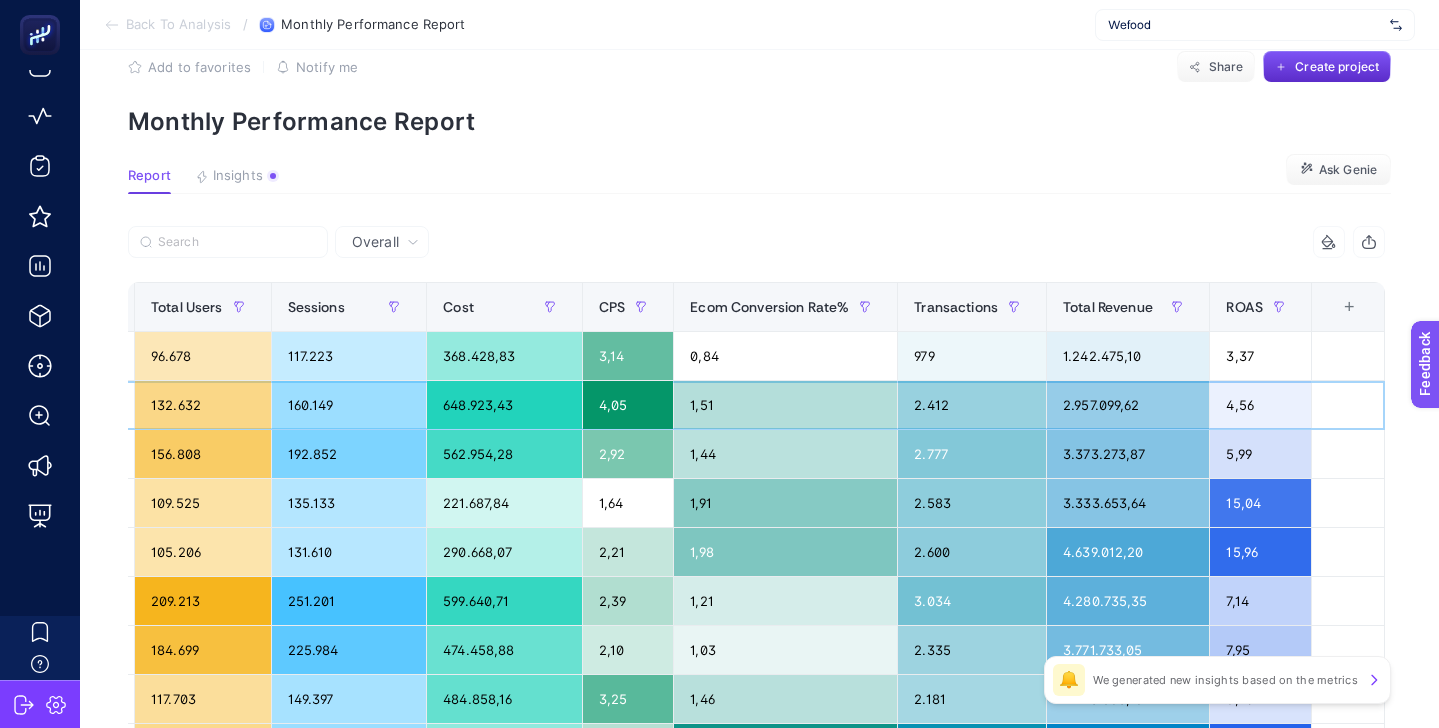 click on "4,56" 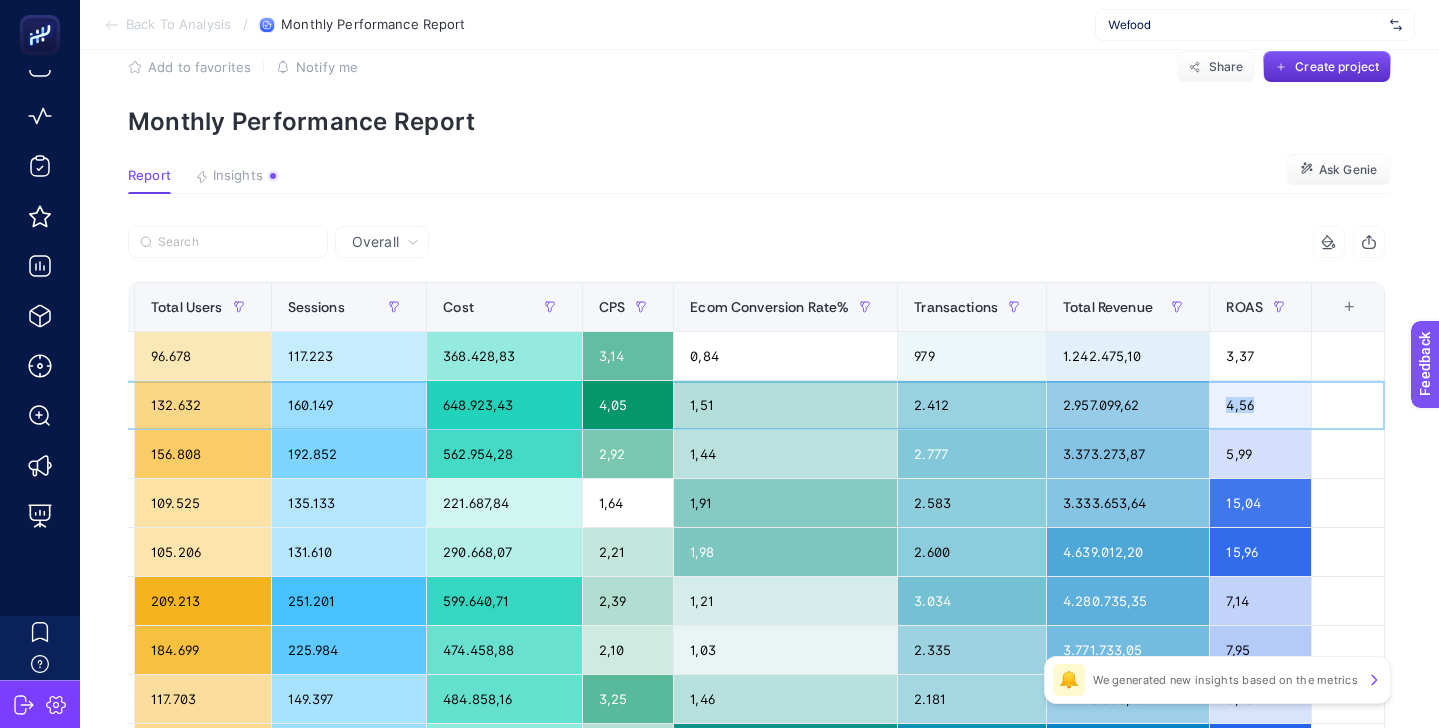 click on "4,56" 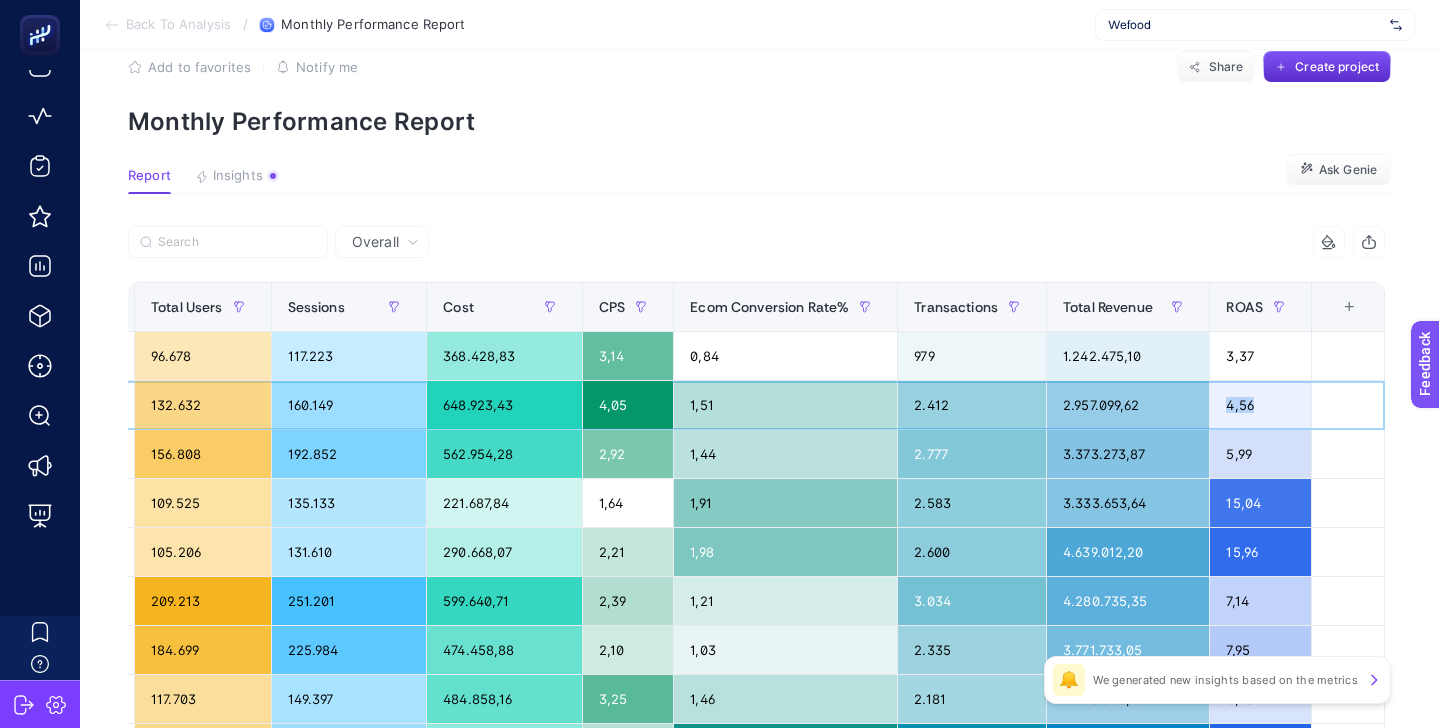 click on "4,56" 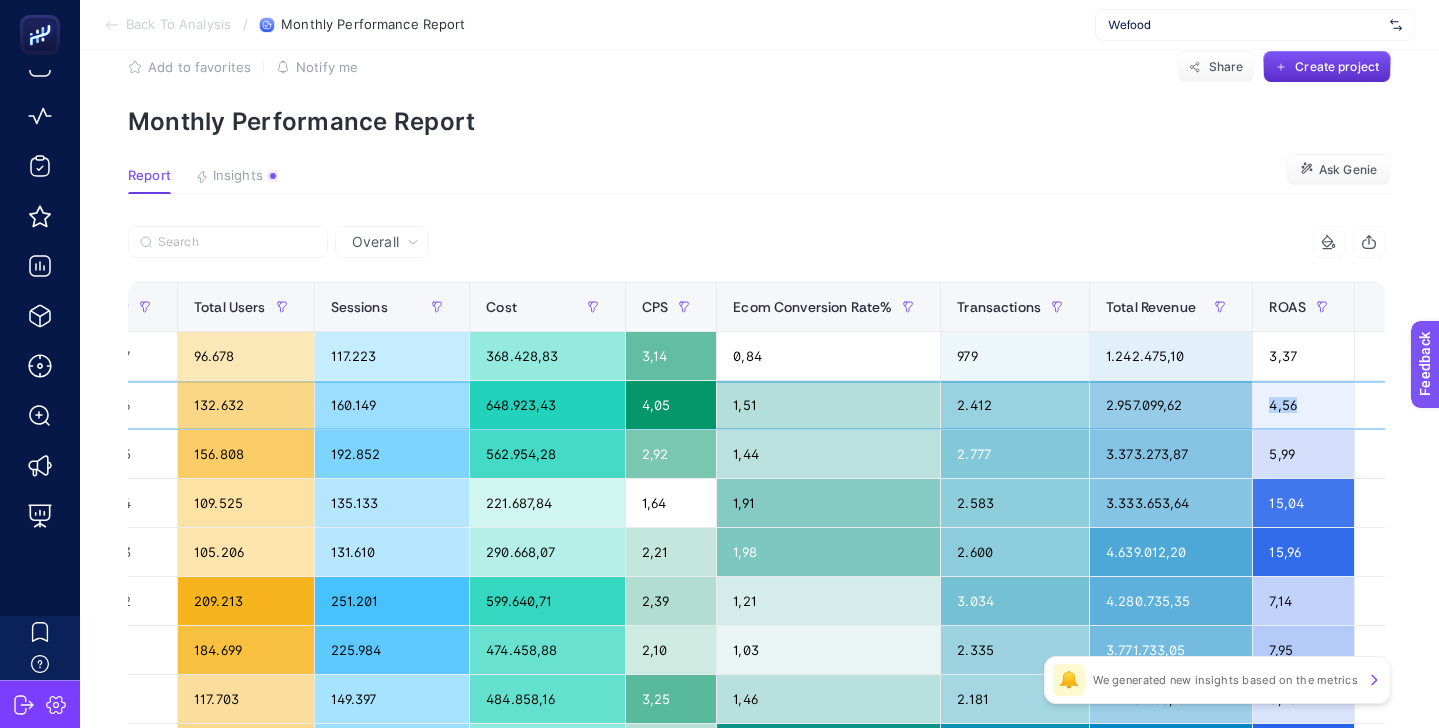 scroll, scrollTop: 0, scrollLeft: 0, axis: both 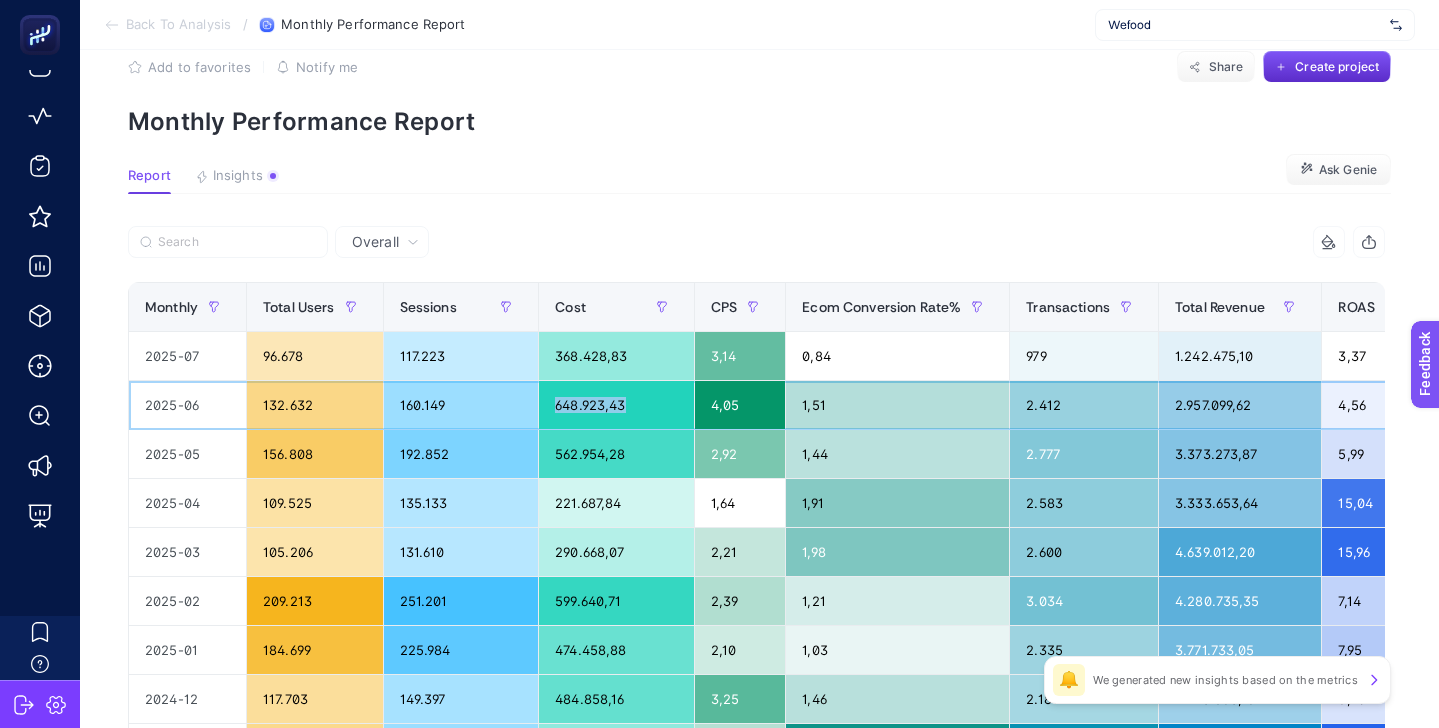 drag, startPoint x: 564, startPoint y: 404, endPoint x: 667, endPoint y: 404, distance: 103 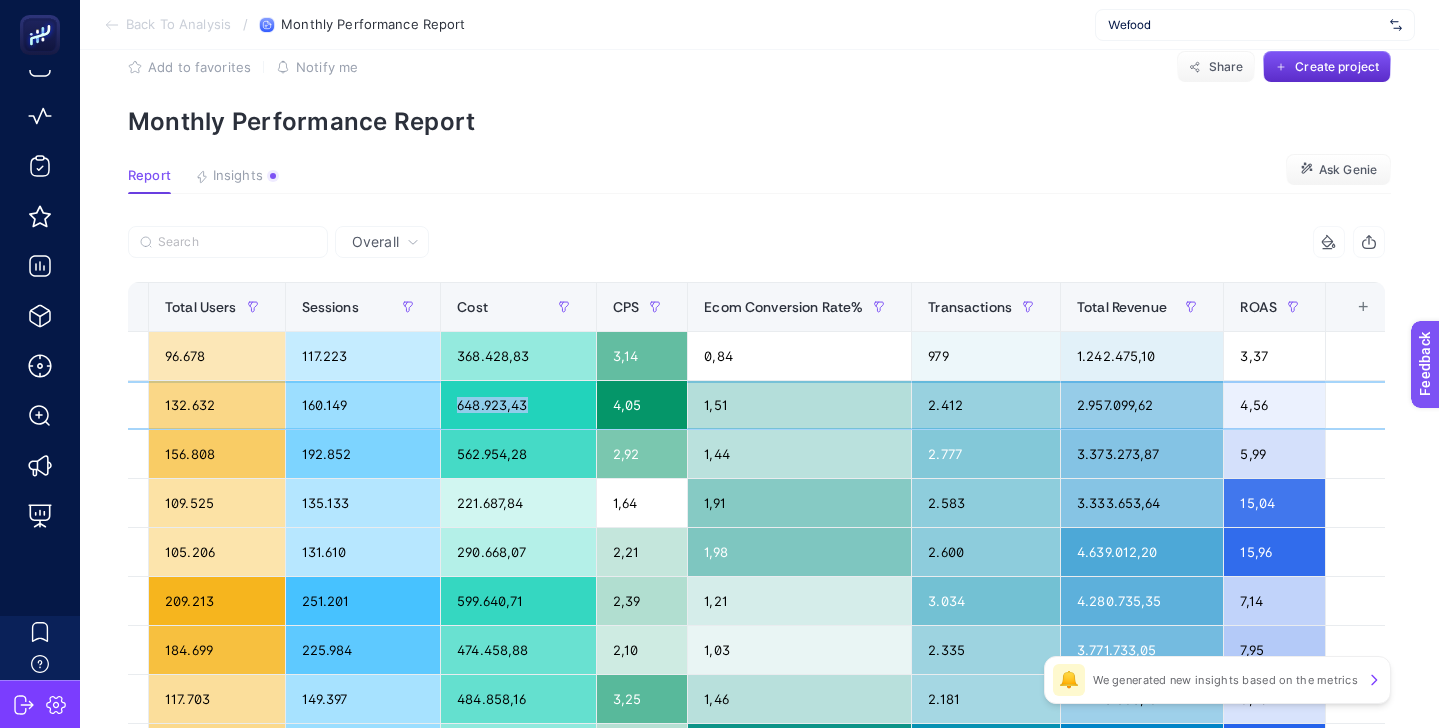 scroll, scrollTop: 0, scrollLeft: 135, axis: horizontal 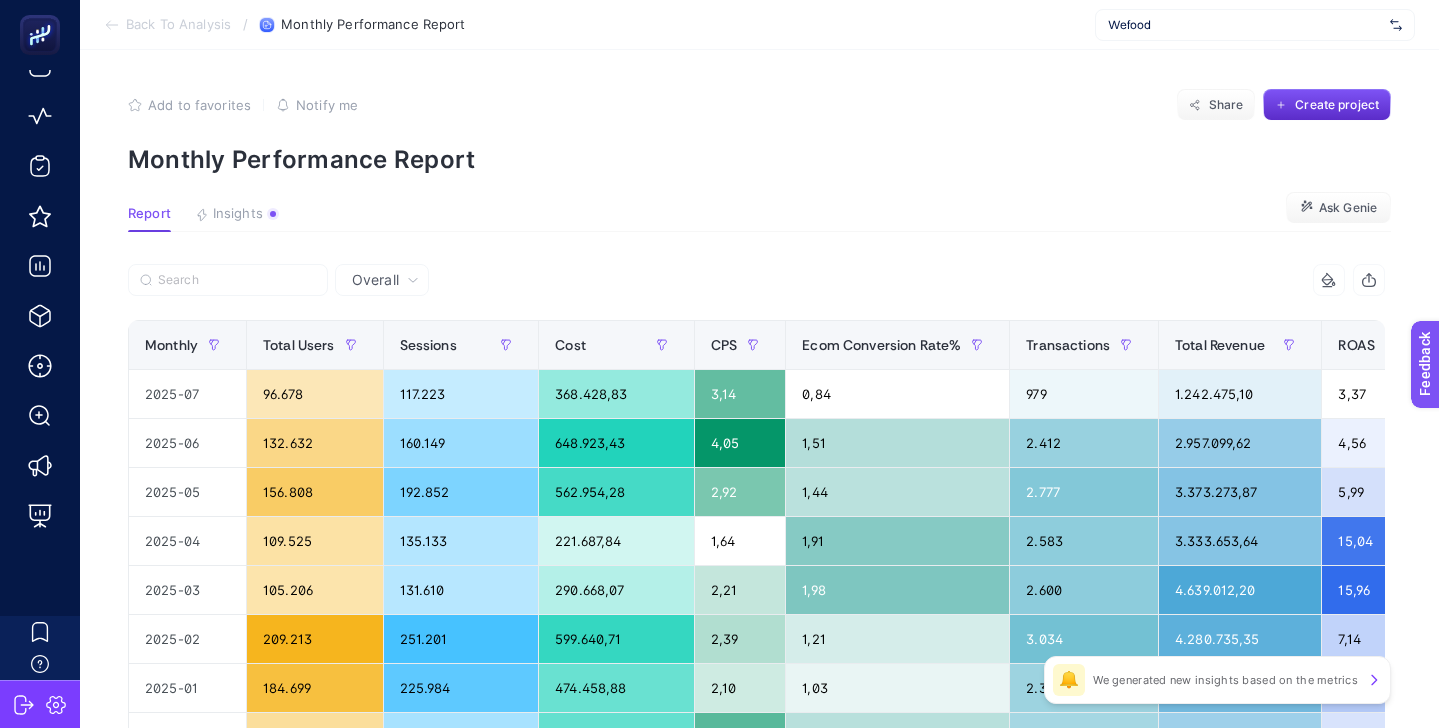 click on "Monthly Performance Report" at bounding box center (759, 159) 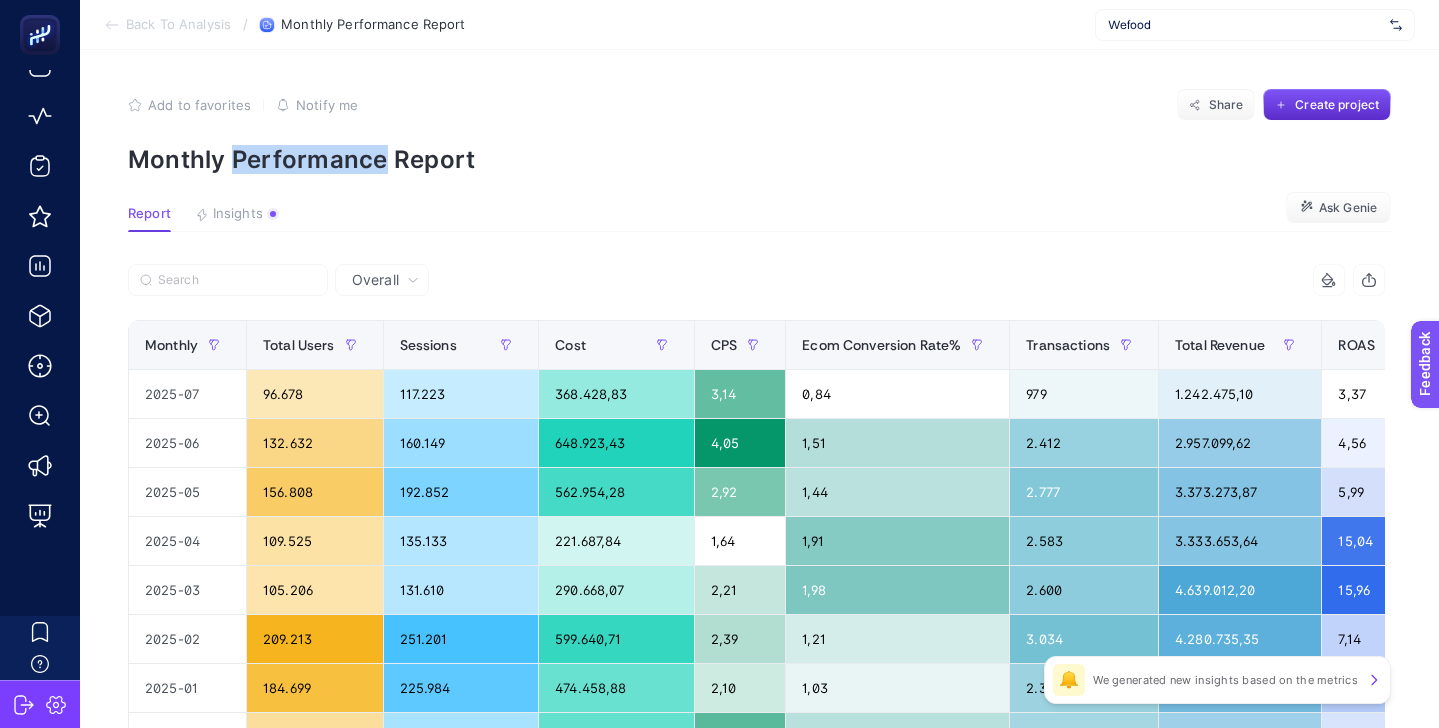 click on "Monthly Performance Report" at bounding box center (759, 159) 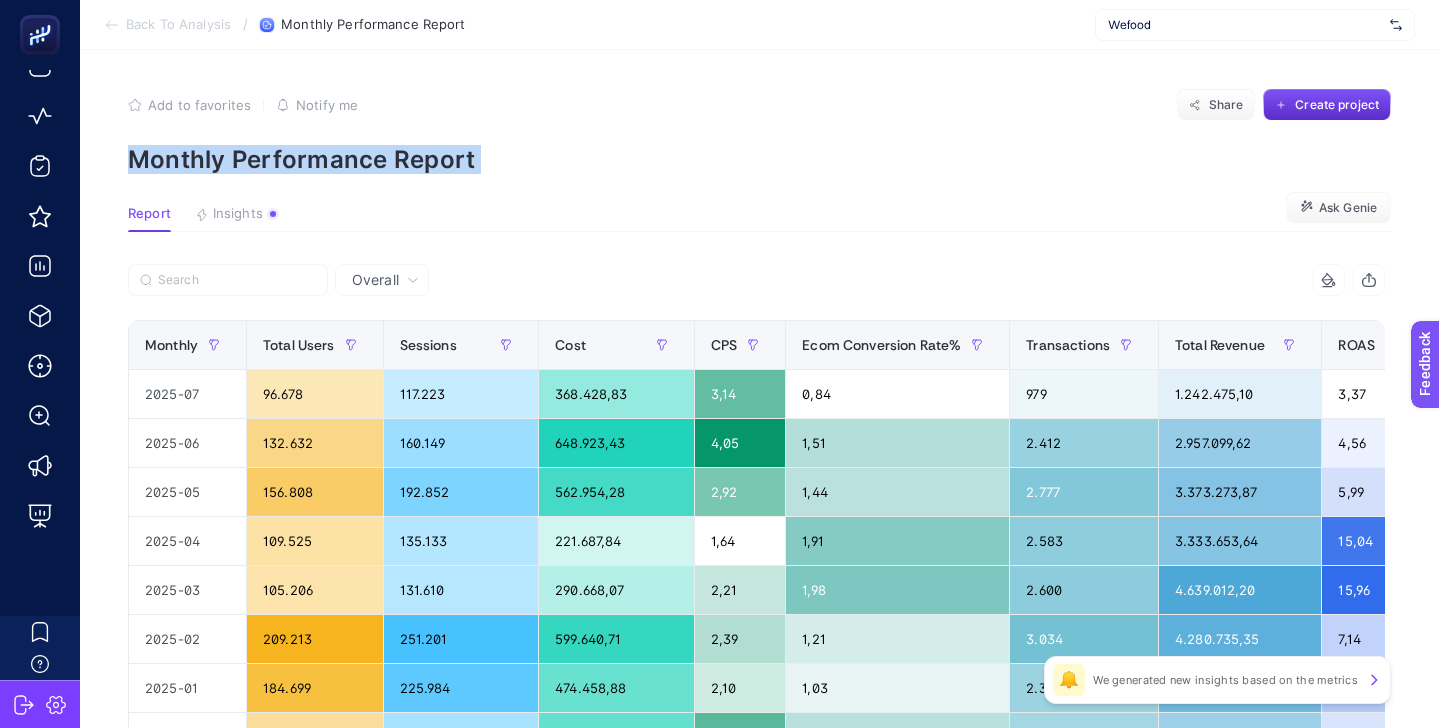 click on "Monthly Performance Report" at bounding box center (759, 159) 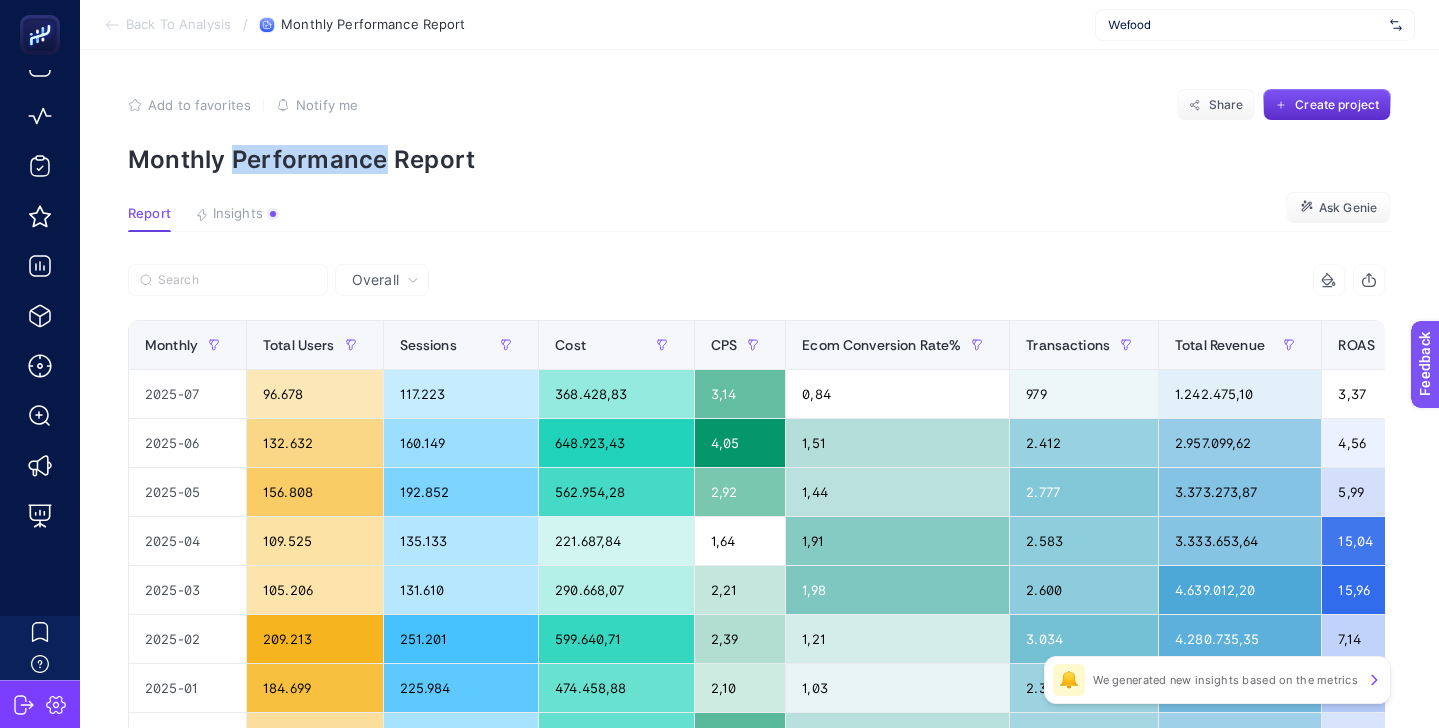 click on "Monthly Performance Report" at bounding box center (759, 159) 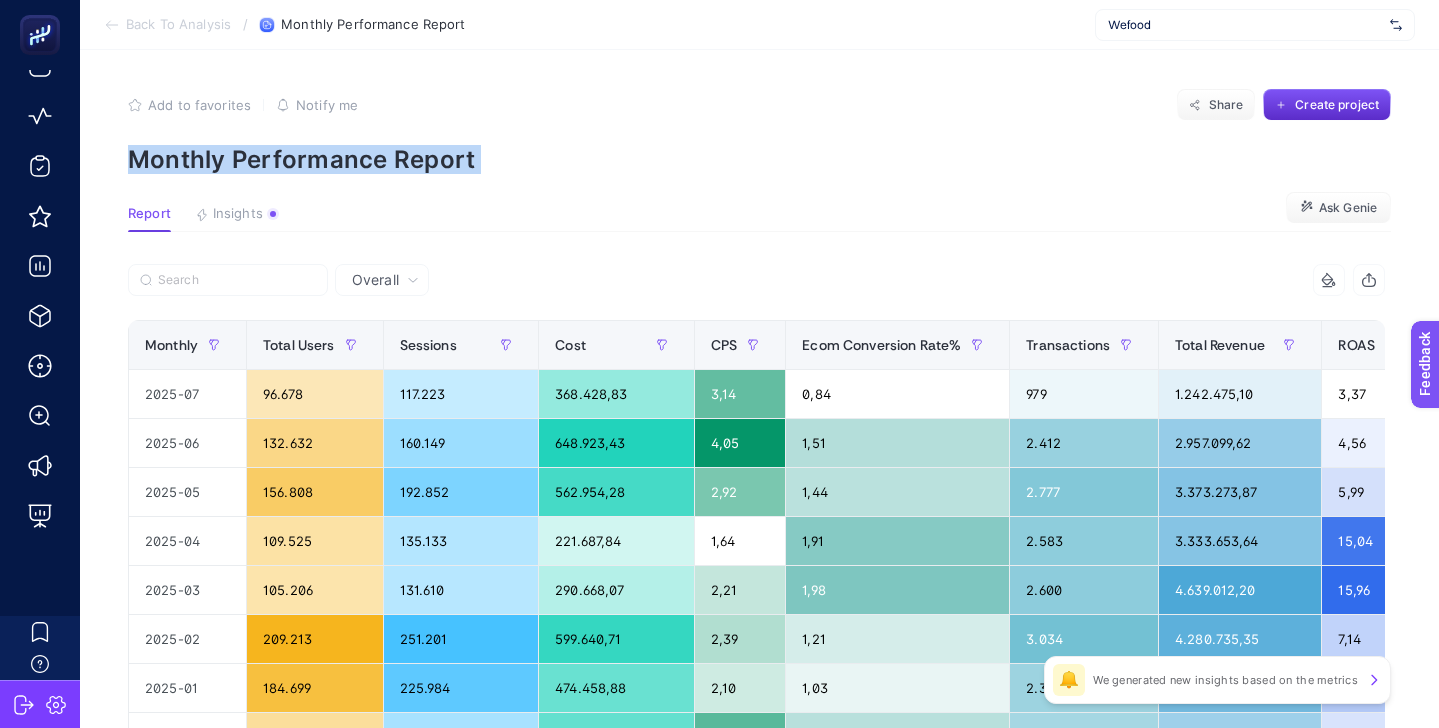click on "Monthly Performance Report" at bounding box center [759, 159] 